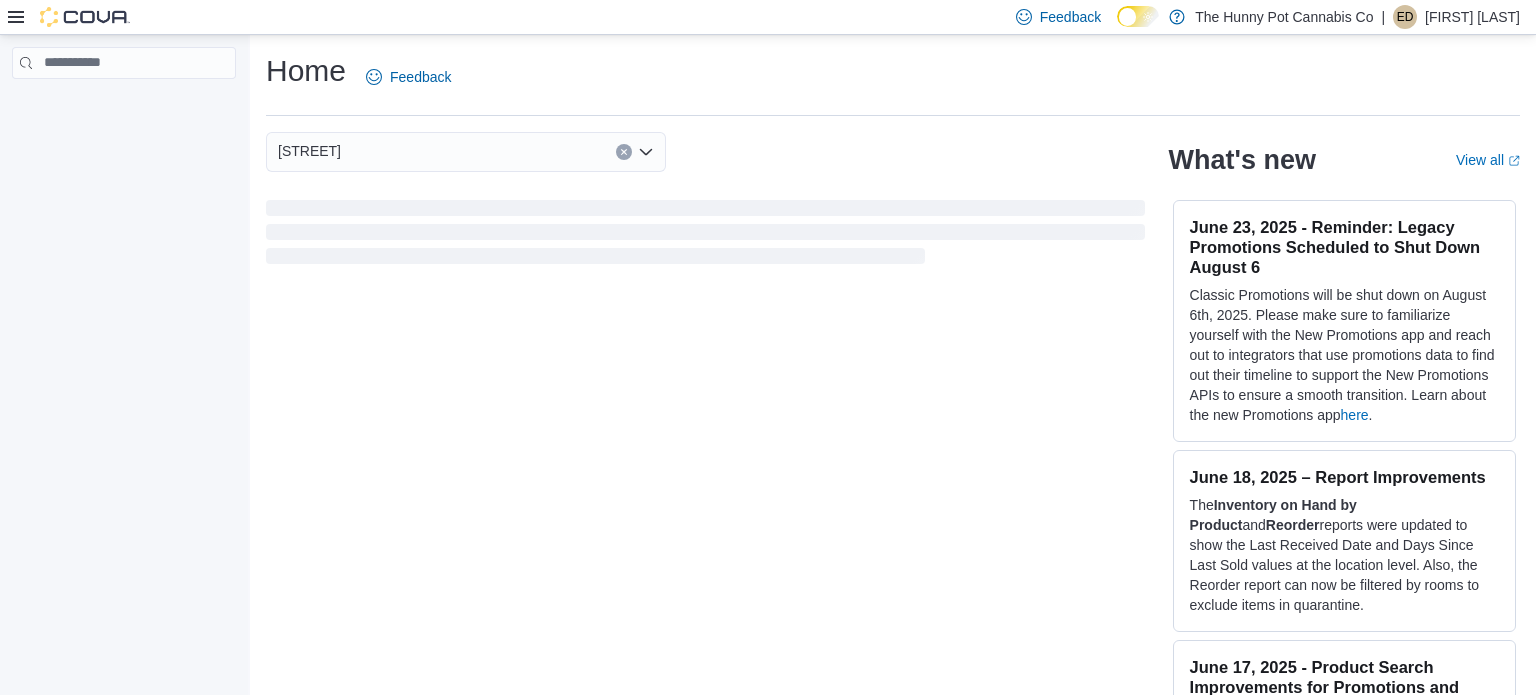 scroll, scrollTop: 0, scrollLeft: 0, axis: both 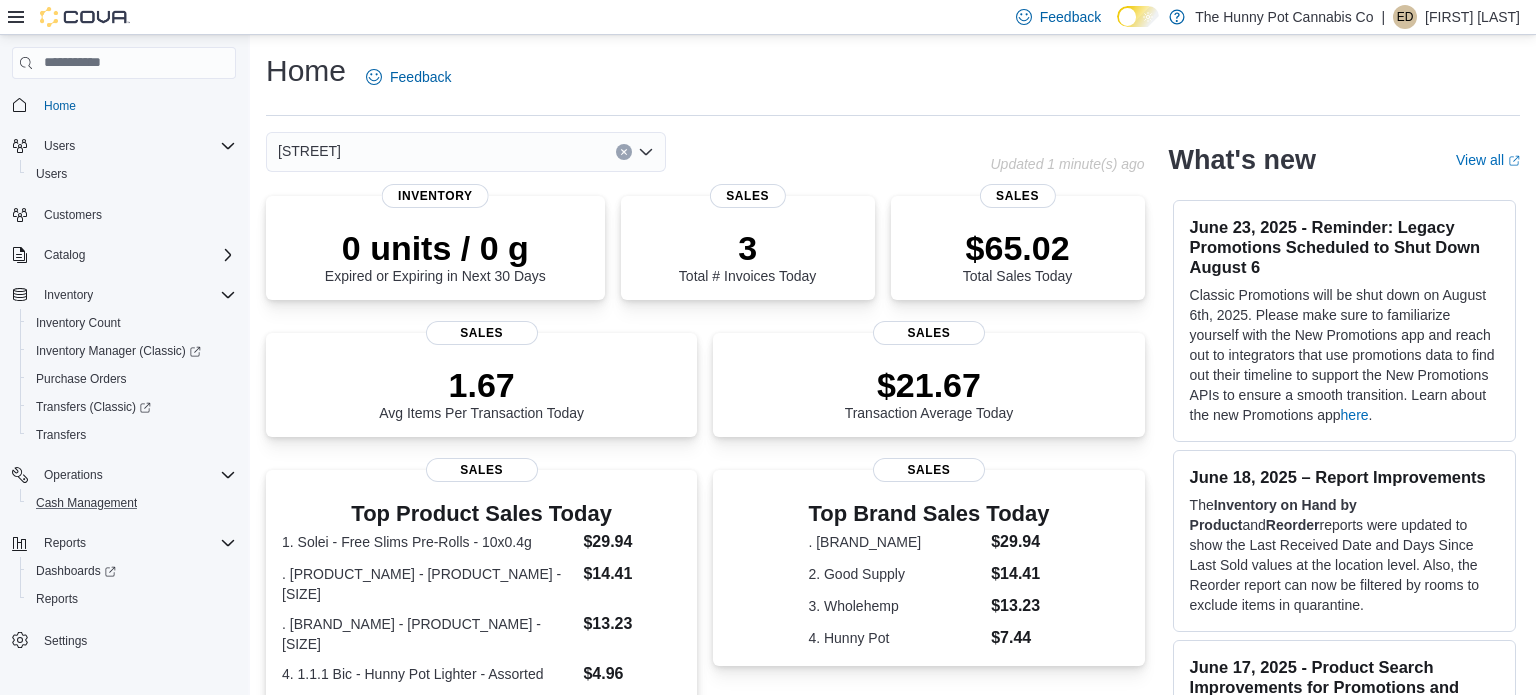 click on "Cash Management" at bounding box center (132, 503) 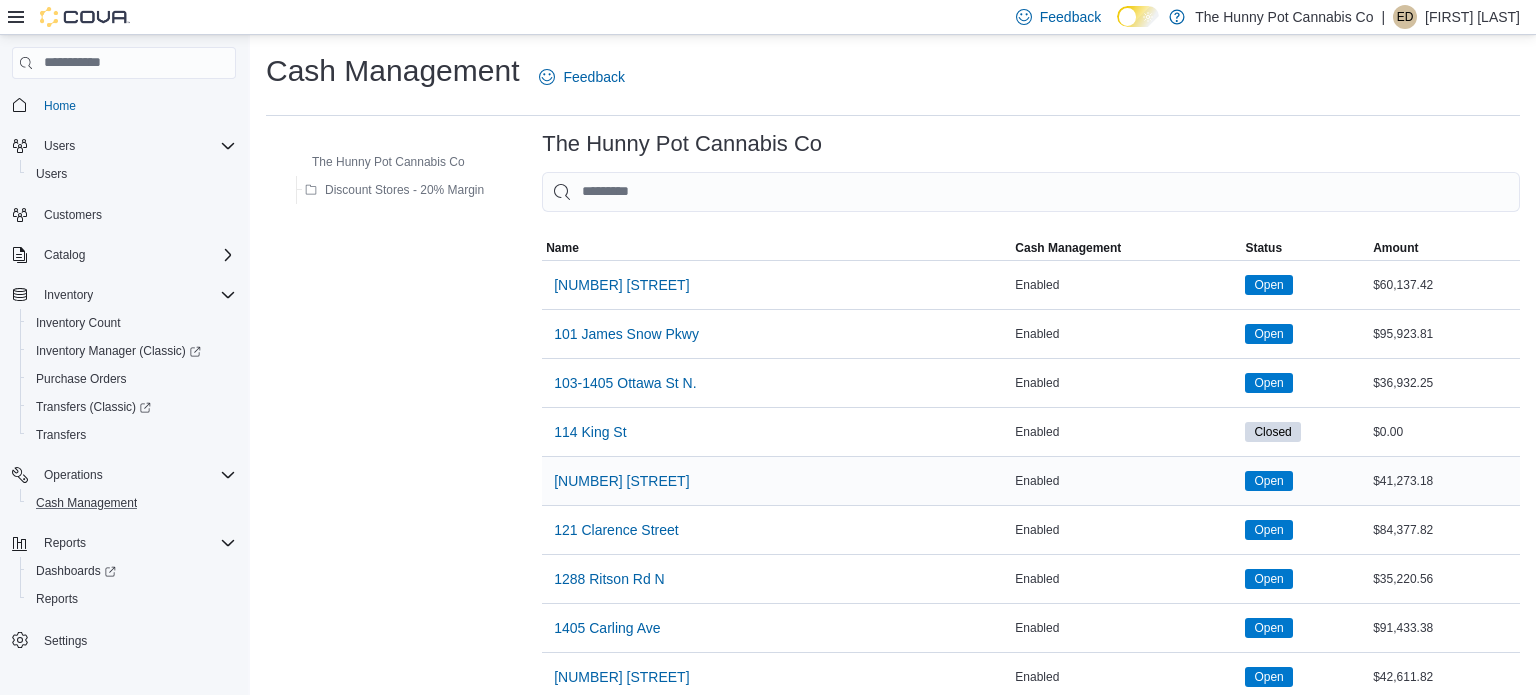 scroll, scrollTop: 1582, scrollLeft: 0, axis: vertical 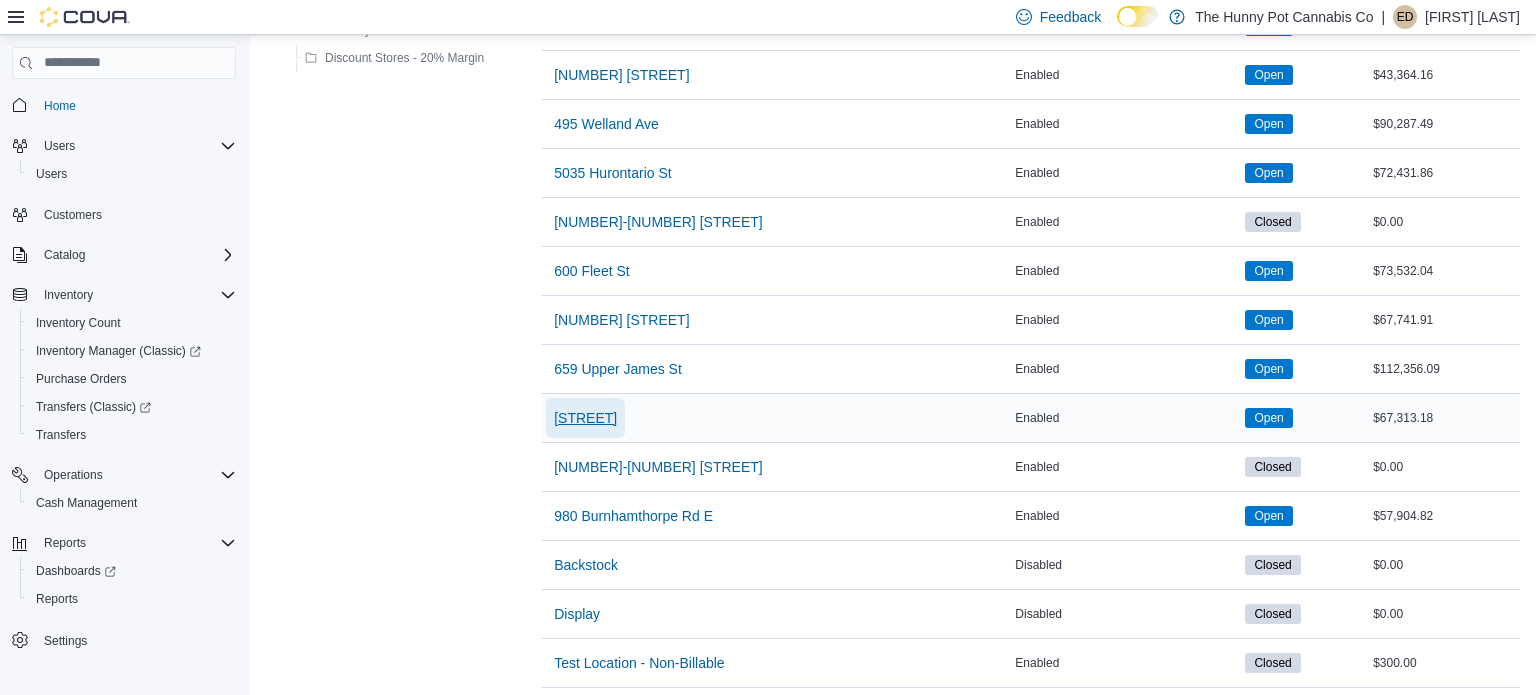 click on "[STREET]" at bounding box center (585, 418) 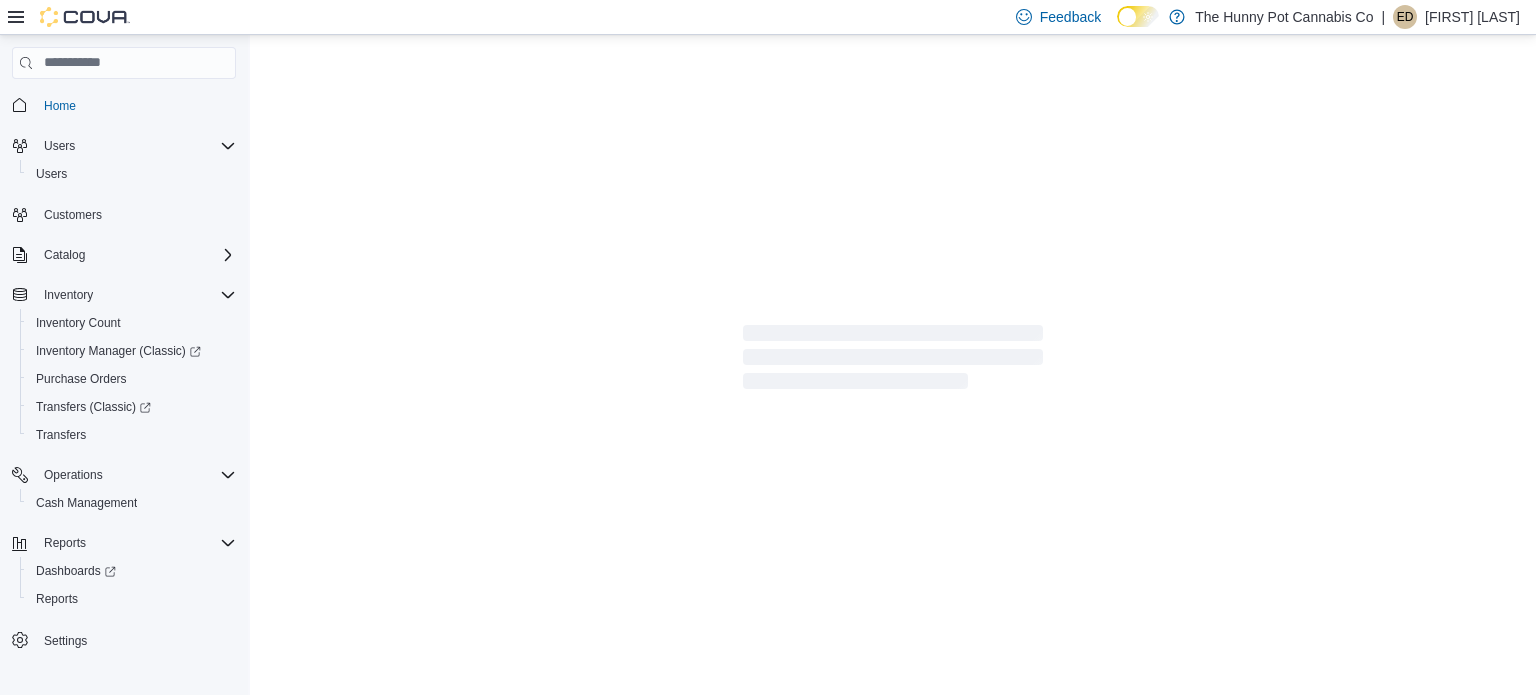 scroll, scrollTop: 0, scrollLeft: 0, axis: both 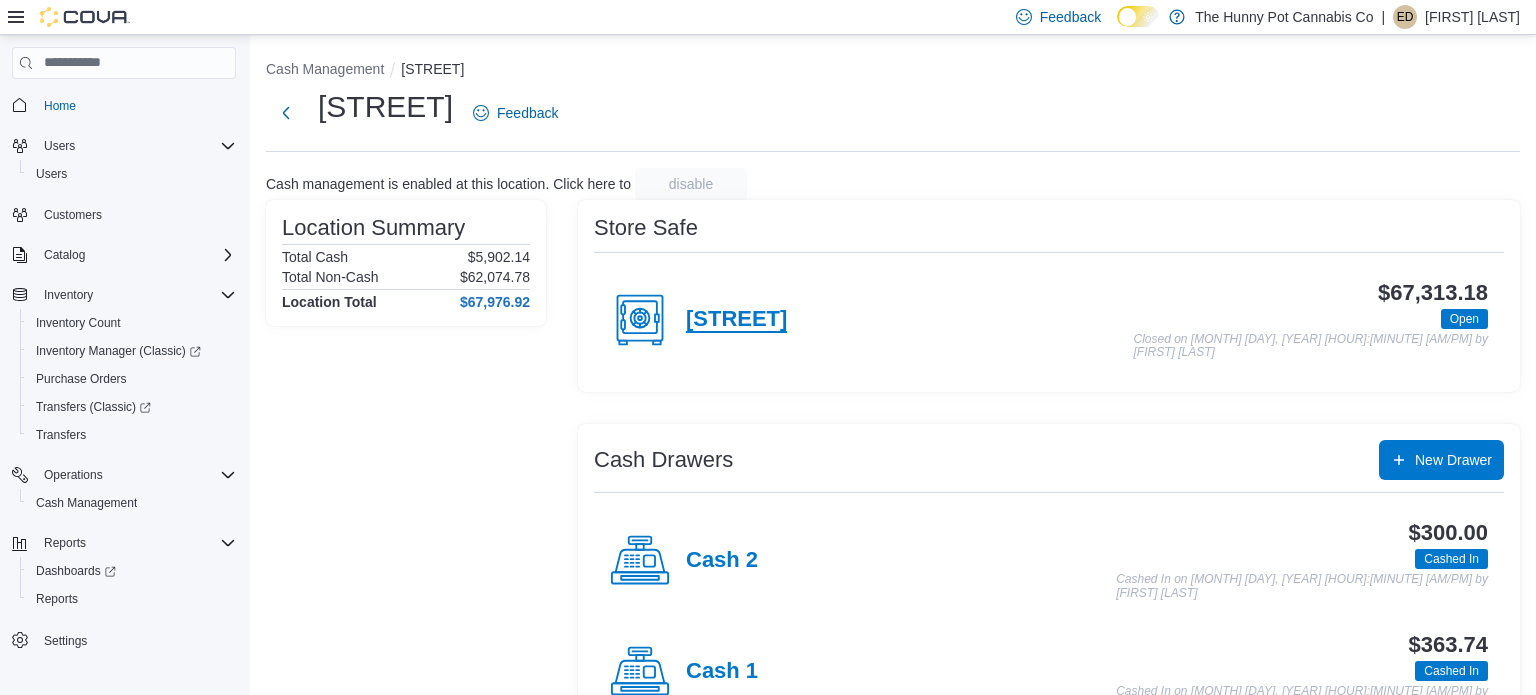 click on "[STREET]" at bounding box center (736, 320) 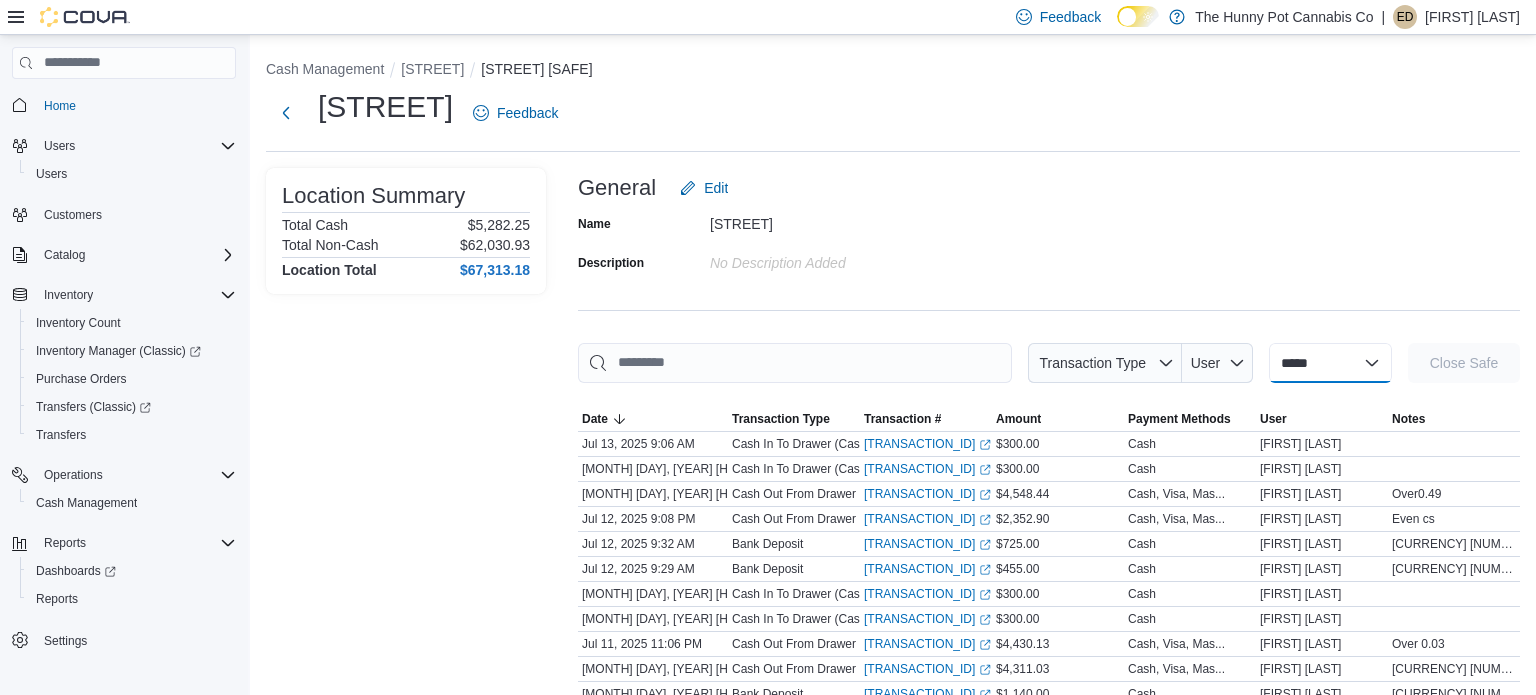 click on "**********" at bounding box center [1330, 363] 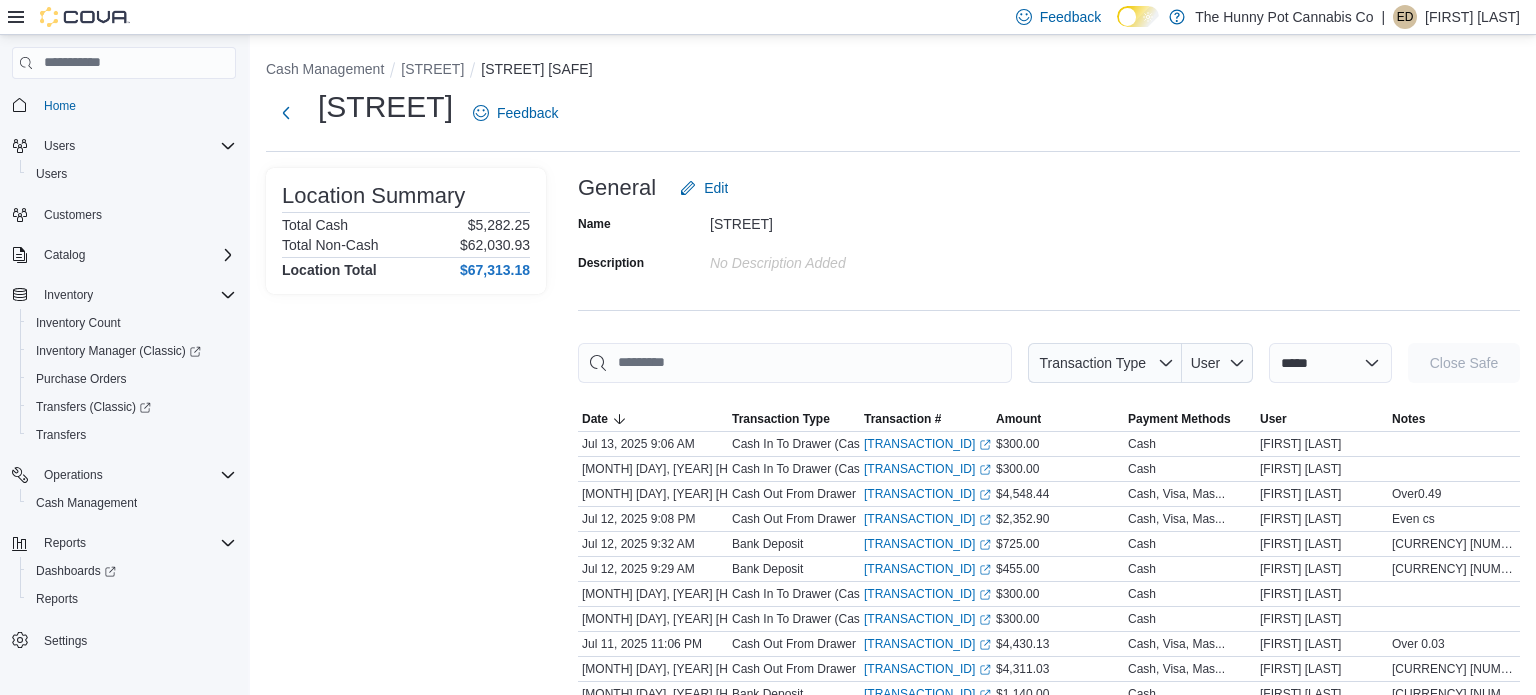 click on "General Edit" at bounding box center [1049, 188] 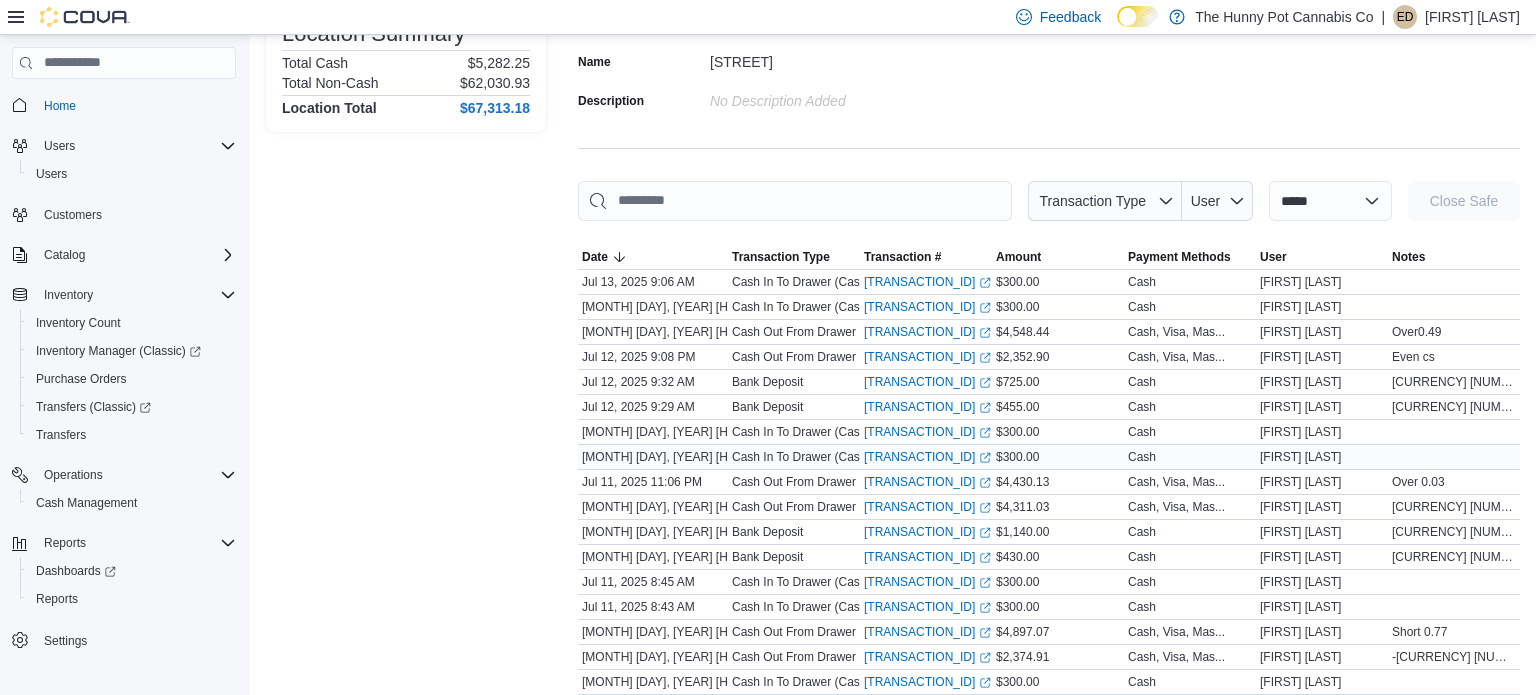 scroll, scrollTop: 161, scrollLeft: 0, axis: vertical 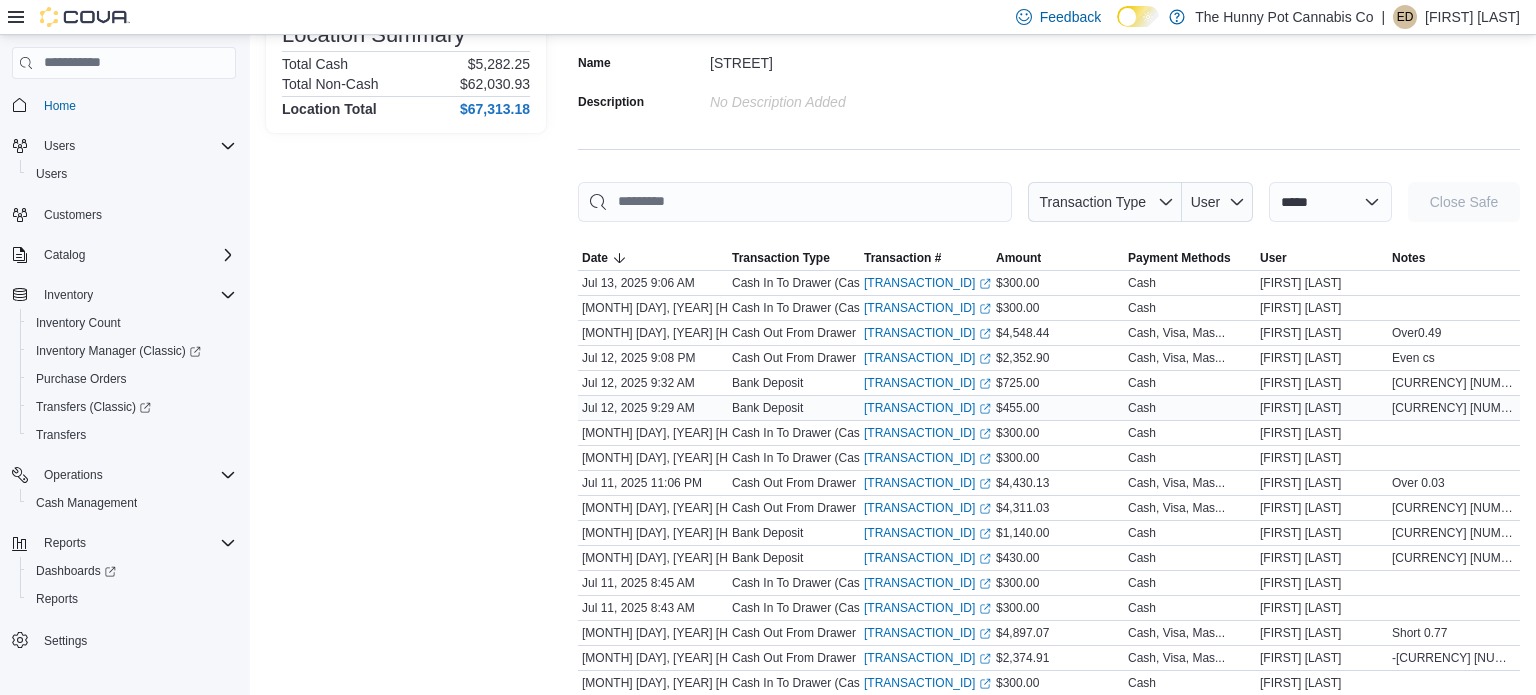 click on "[CURRENCY] [NUMBER] [MONTH]/[DAY]
[NUMBER] x [CURRENCY][NUMBER]
[NUMBER] x [CURRENCY][NUMBER]
[NUMBER] x [CURRENCY][NUMBER]
[NUMBER] x [CURRENCY][NUMBER]" at bounding box center (1454, 408) 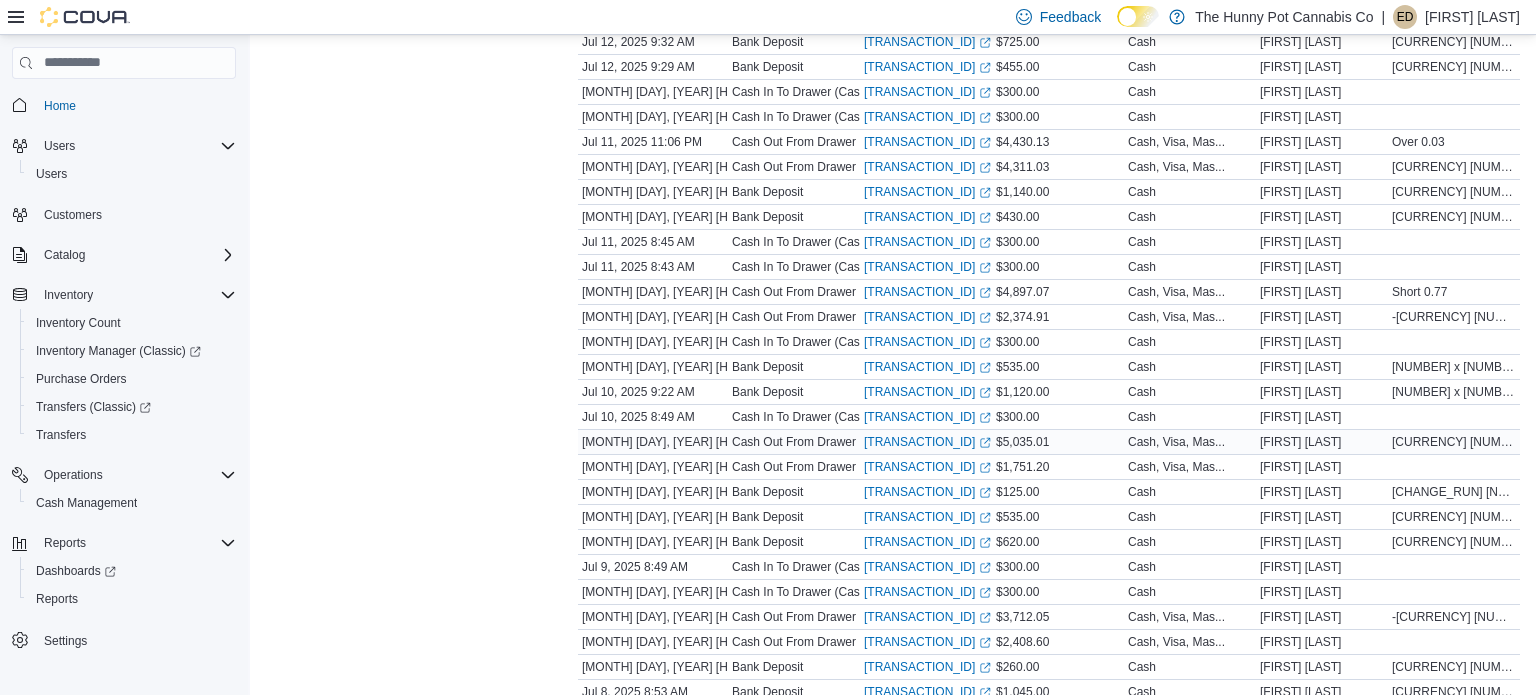 scroll, scrollTop: 0, scrollLeft: 0, axis: both 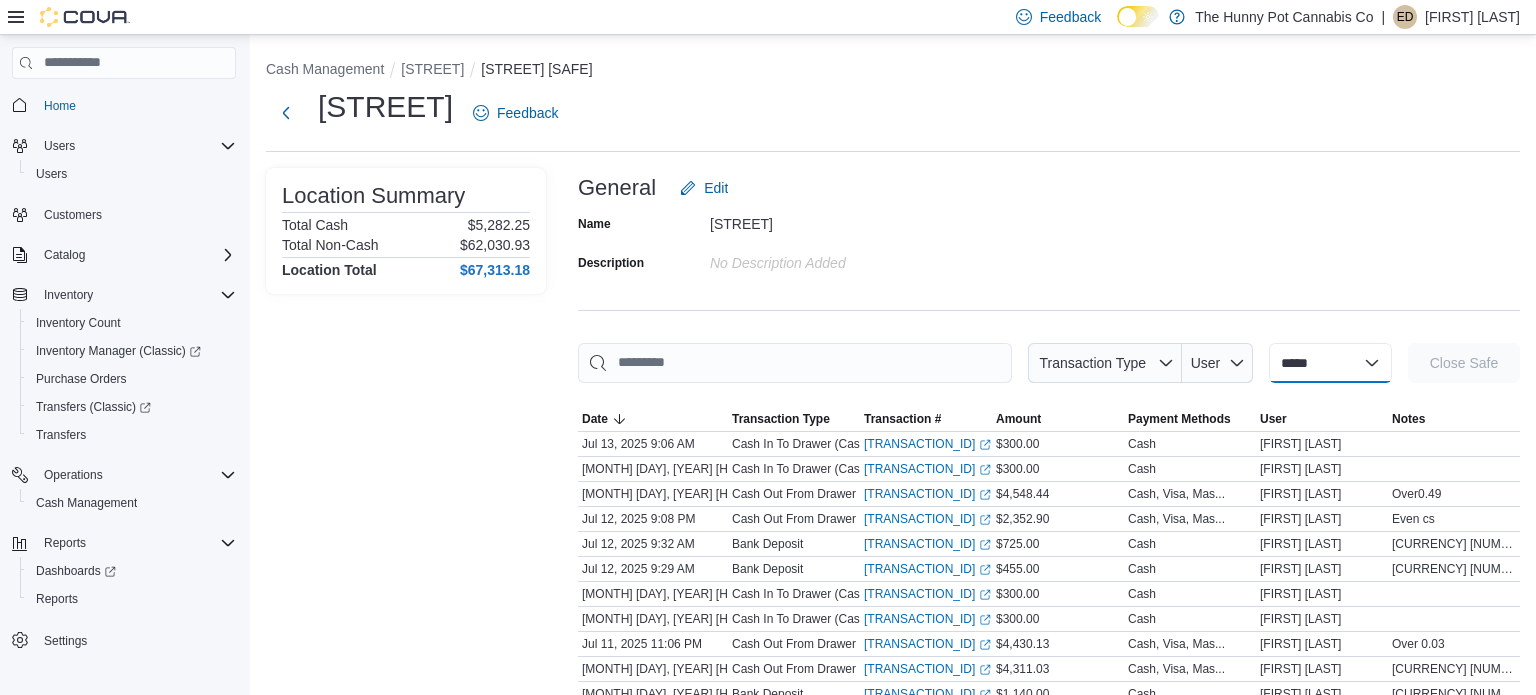 click on "**********" at bounding box center (1330, 363) 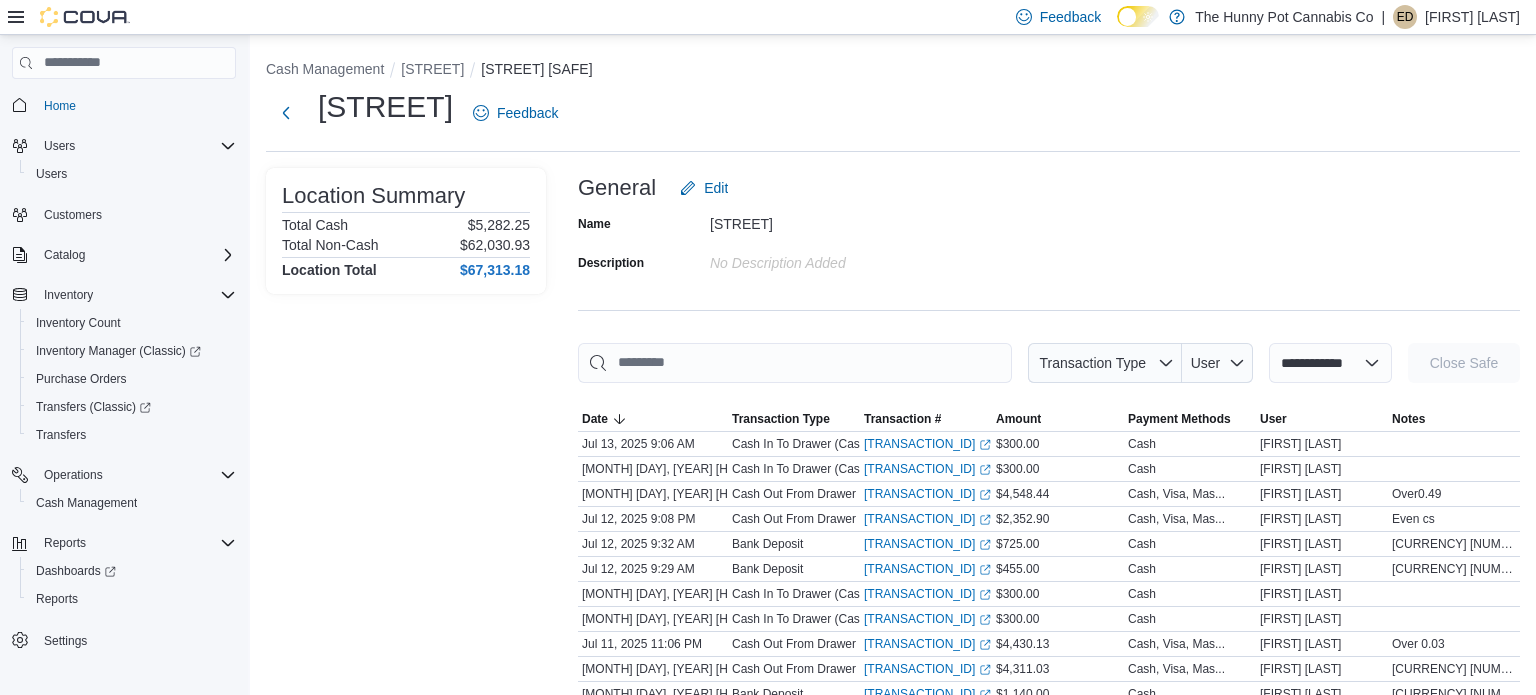 click on "**********" at bounding box center (1330, 363) 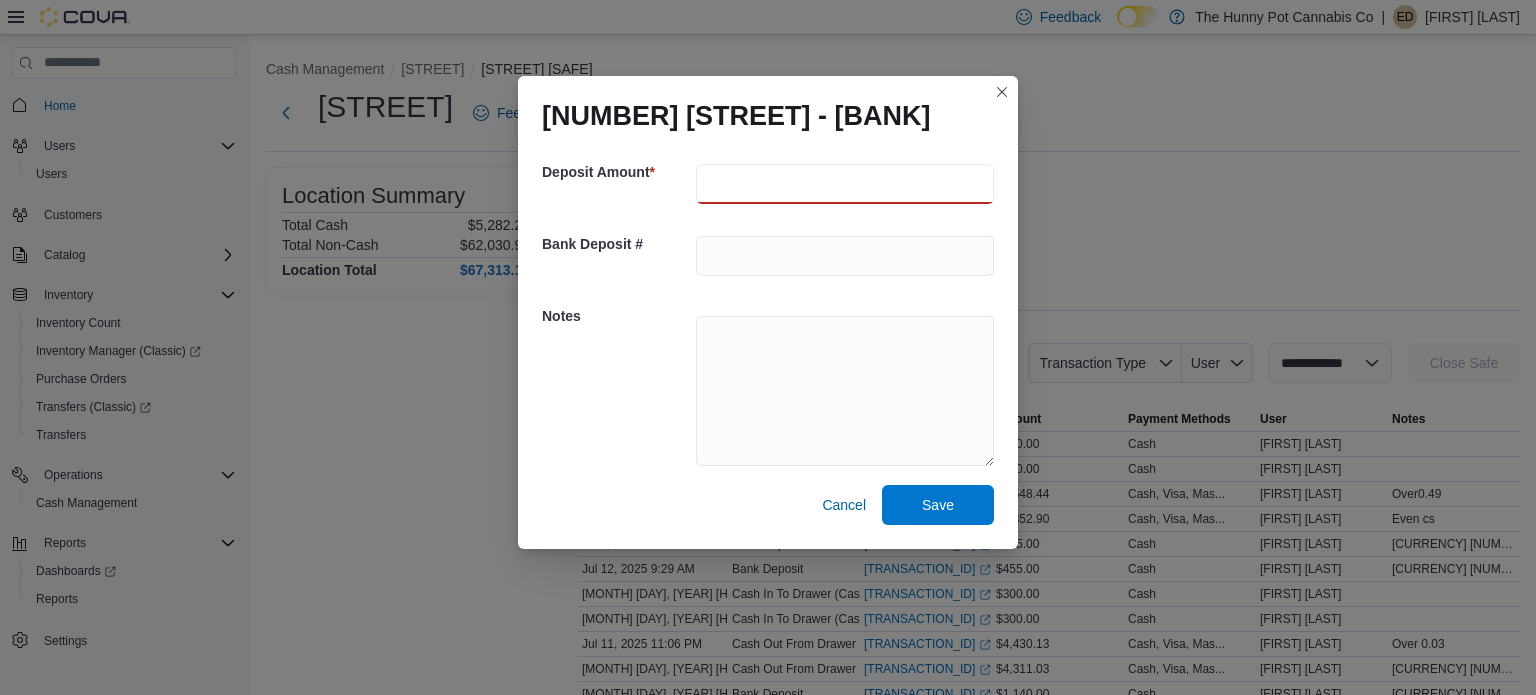 click at bounding box center (845, 184) 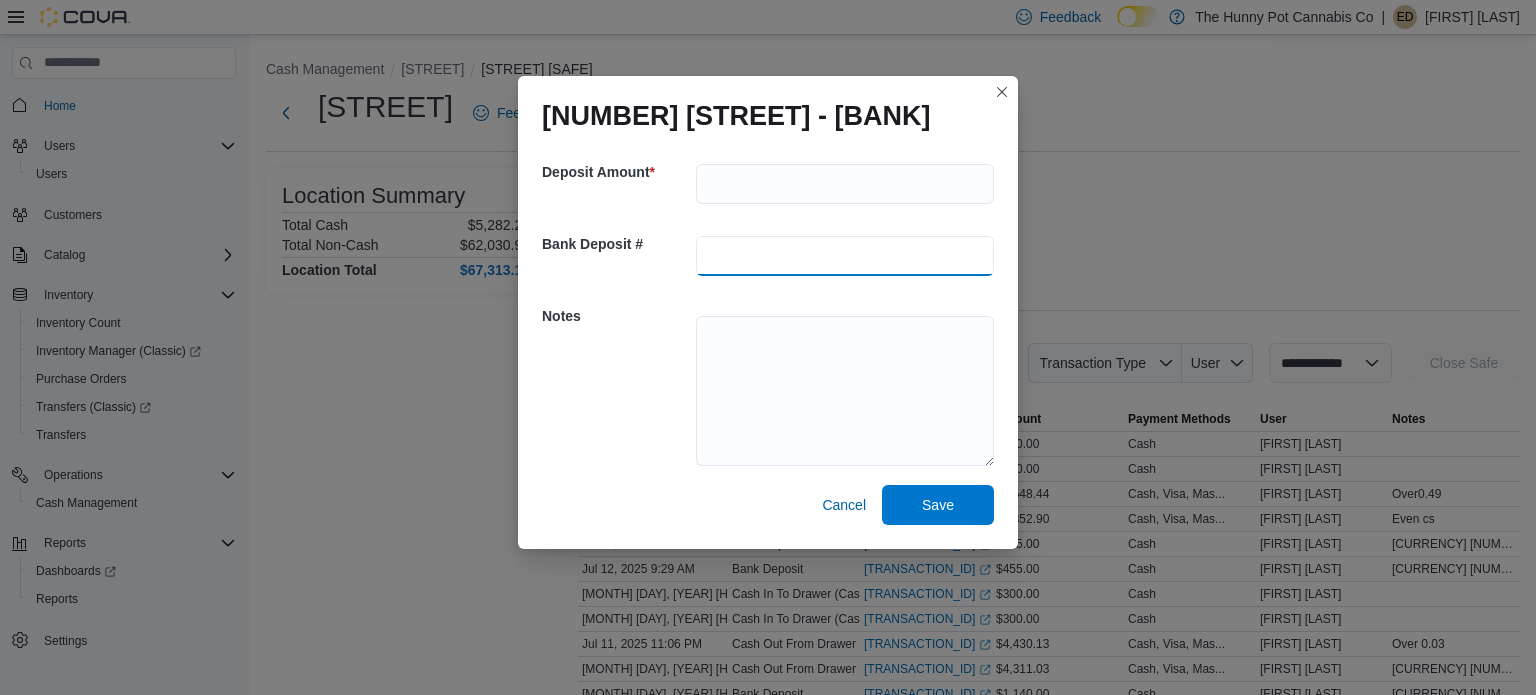 click at bounding box center [845, 256] 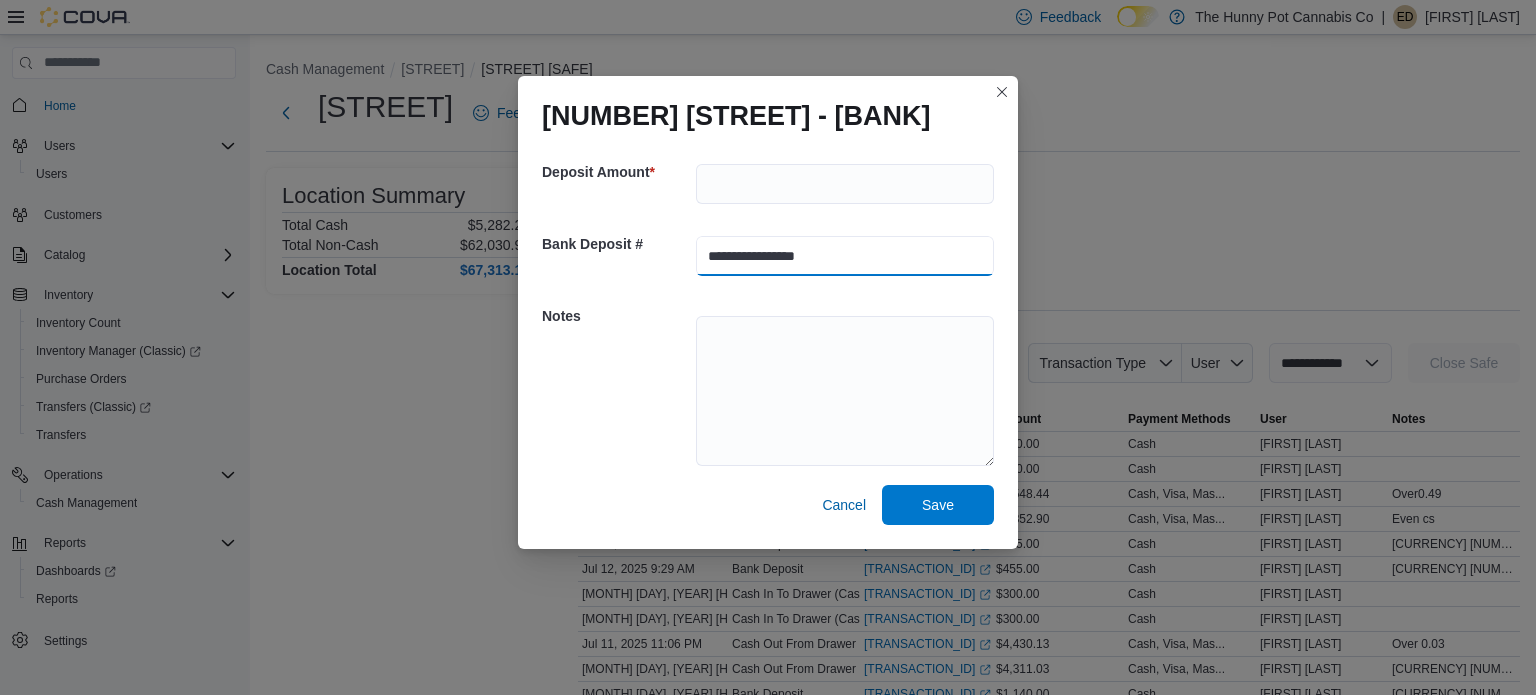 type on "**********" 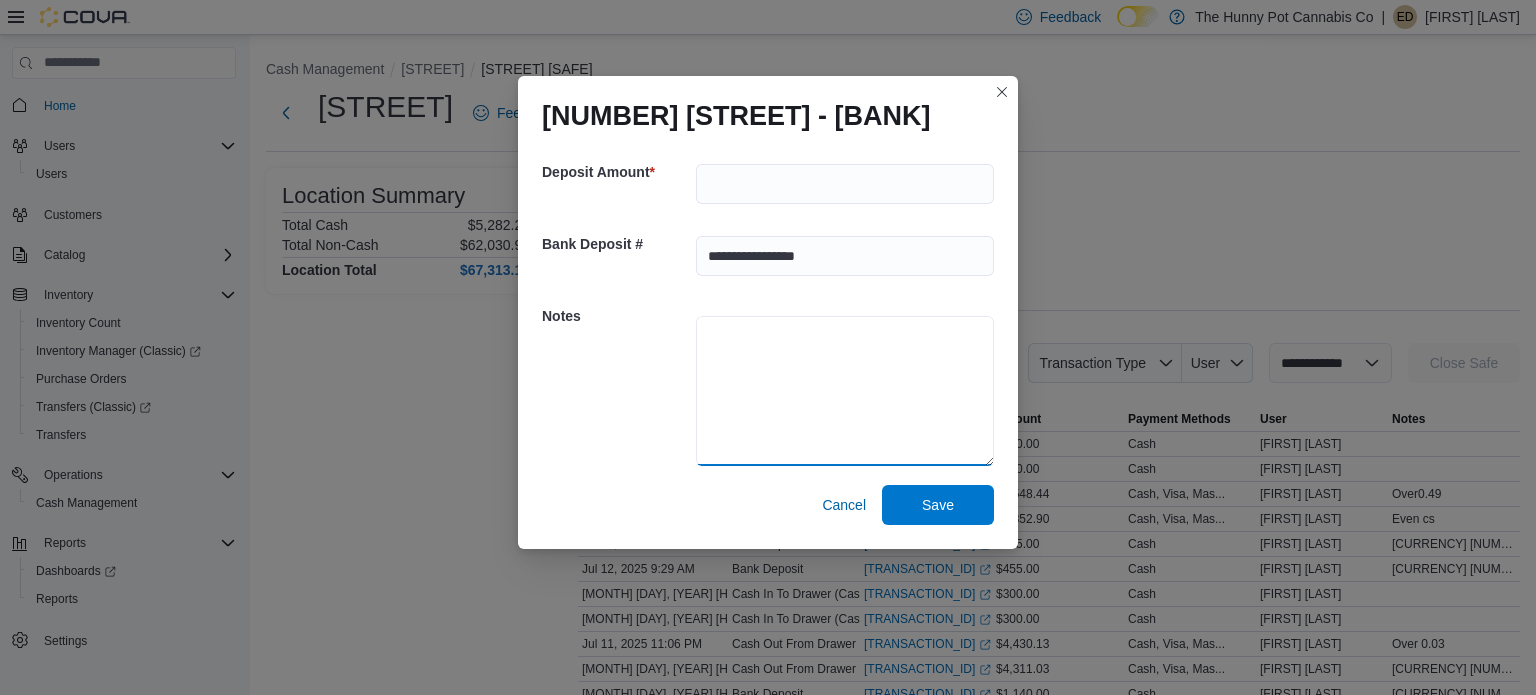 click at bounding box center (845, 391) 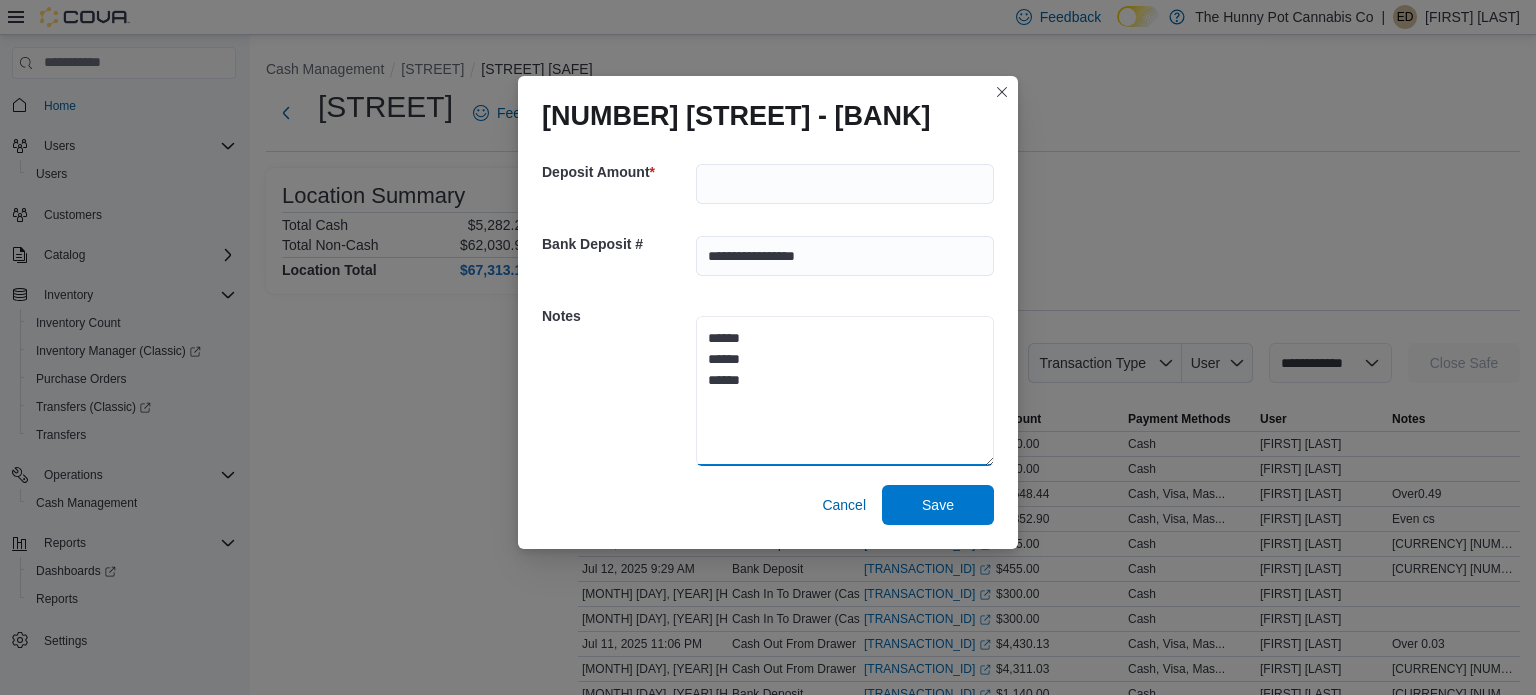 type on "******
******
******" 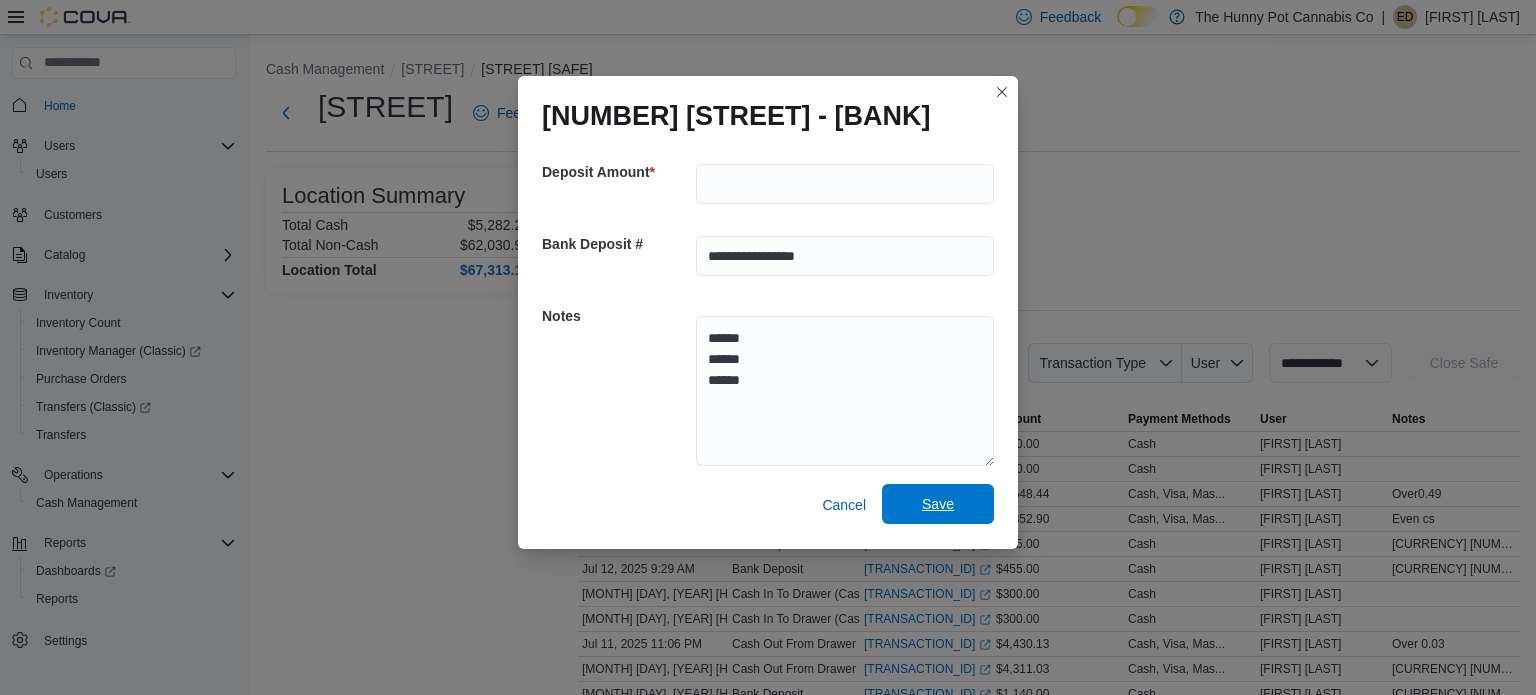 click on "Save" at bounding box center [938, 504] 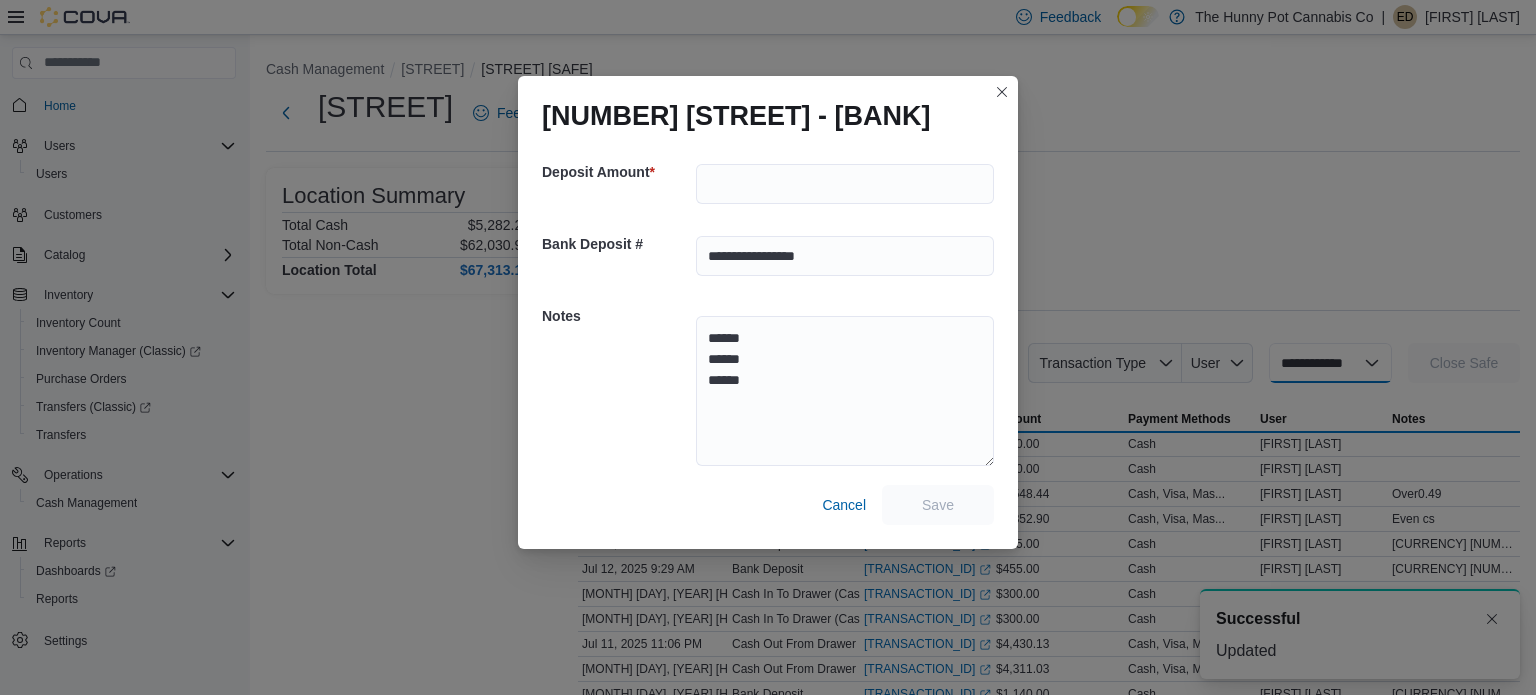 select 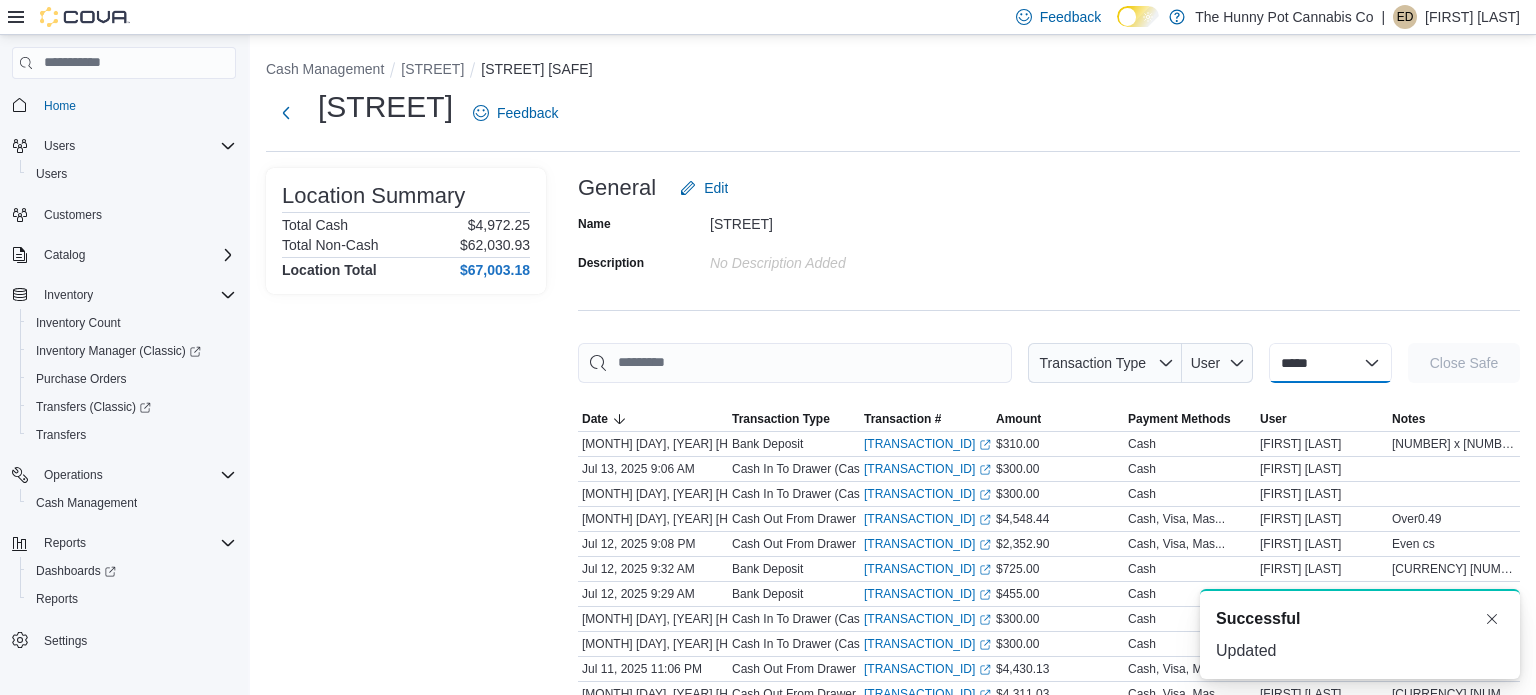 scroll, scrollTop: 0, scrollLeft: 0, axis: both 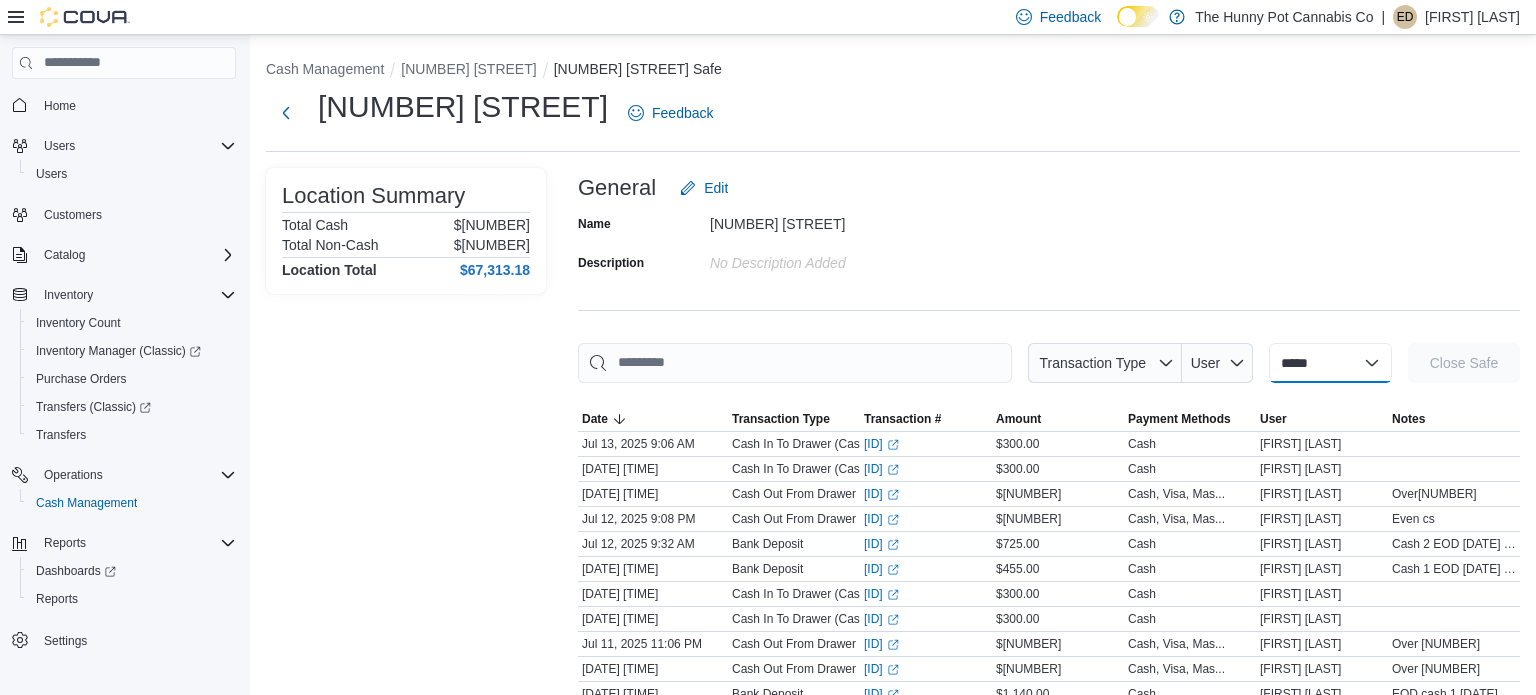 click on "**********" at bounding box center (1330, 363) 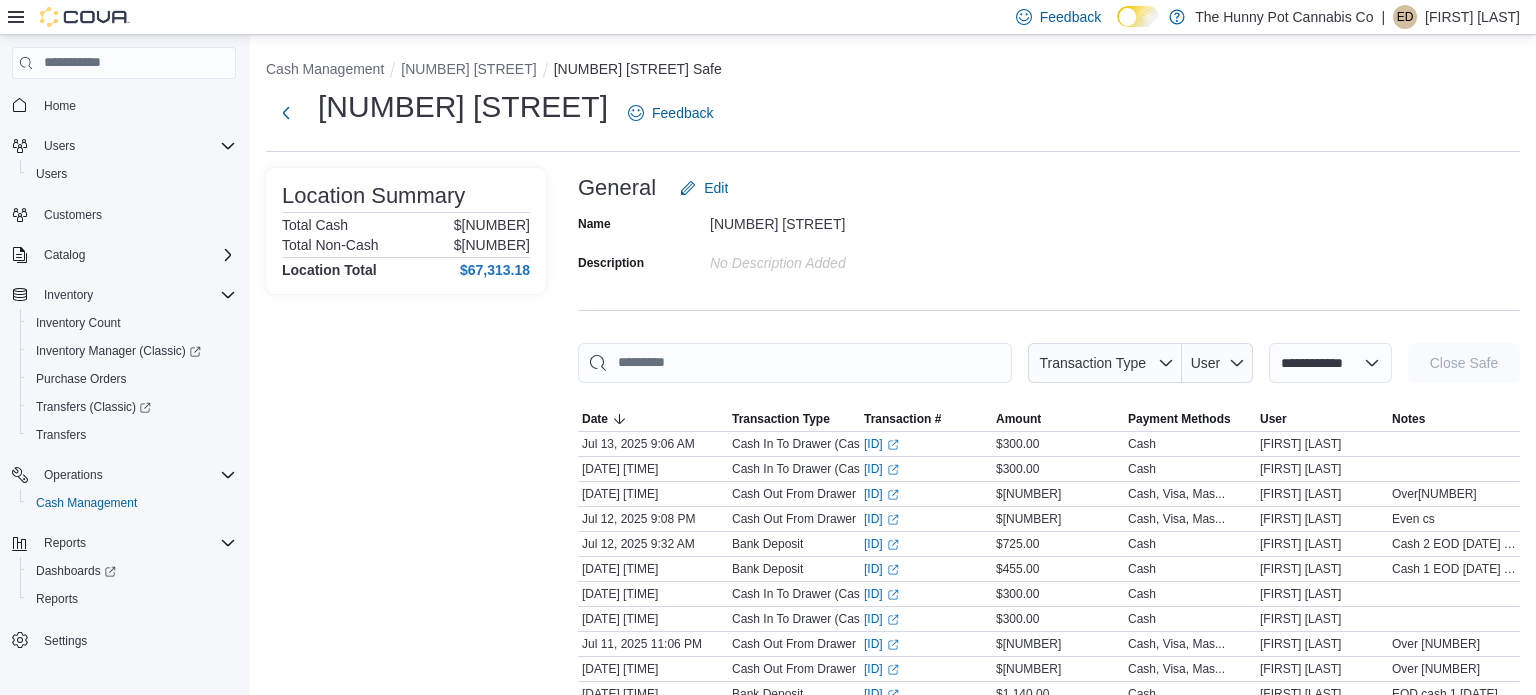 click on "**********" at bounding box center (1330, 363) 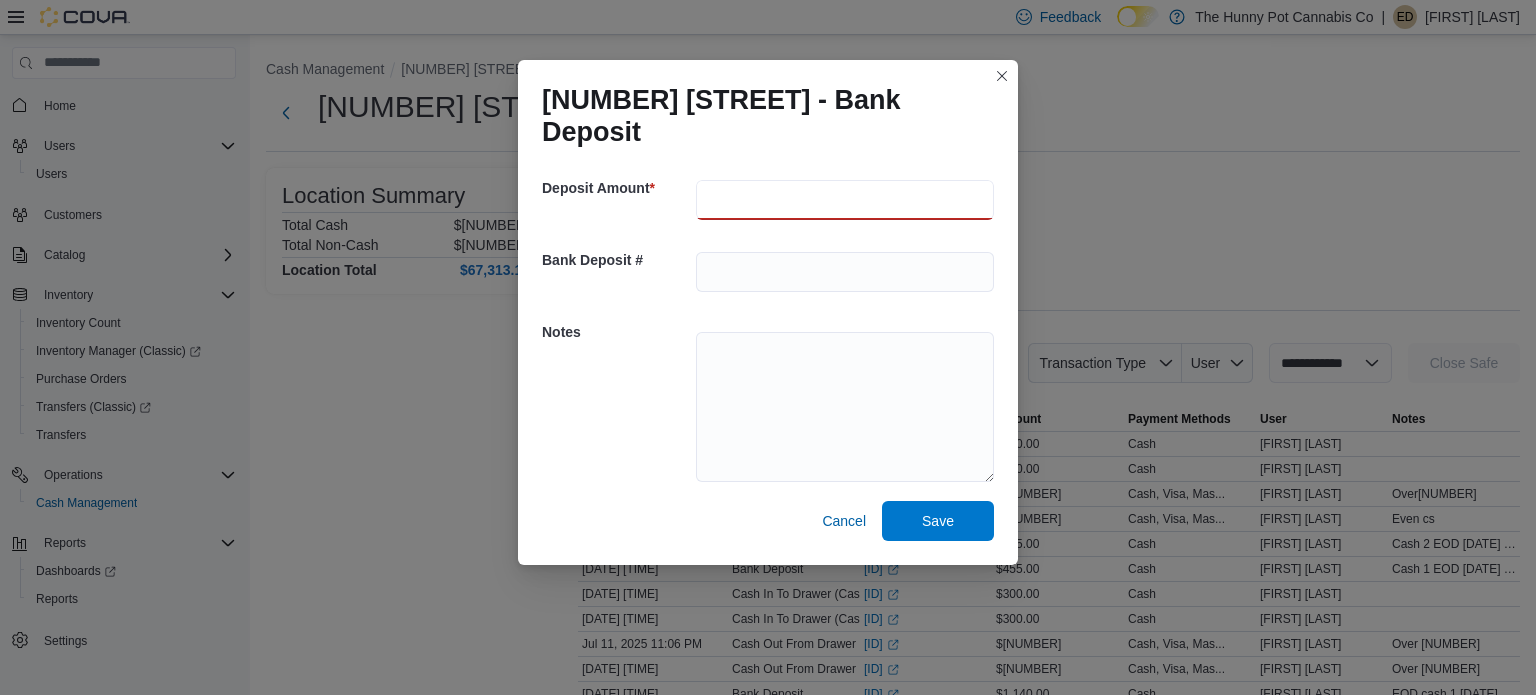 click at bounding box center [845, 200] 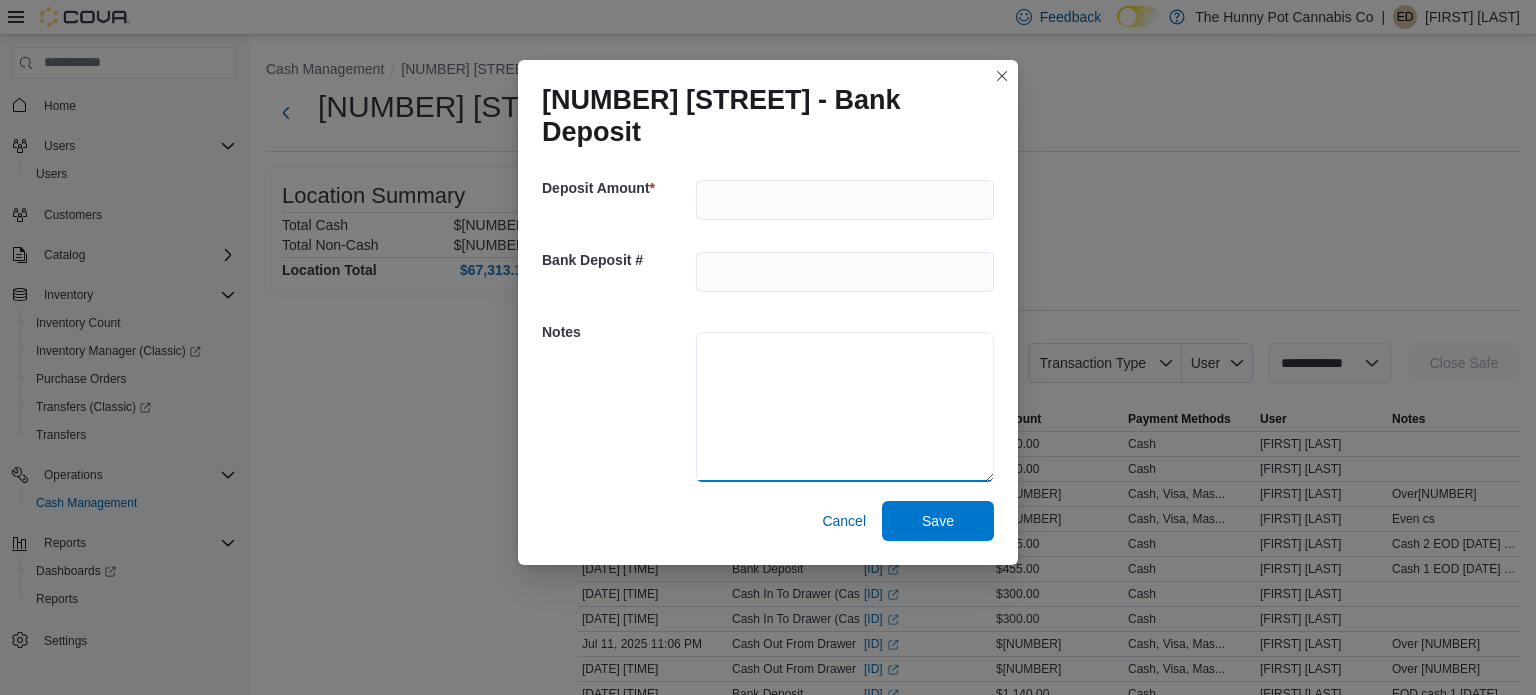 click at bounding box center [845, 407] 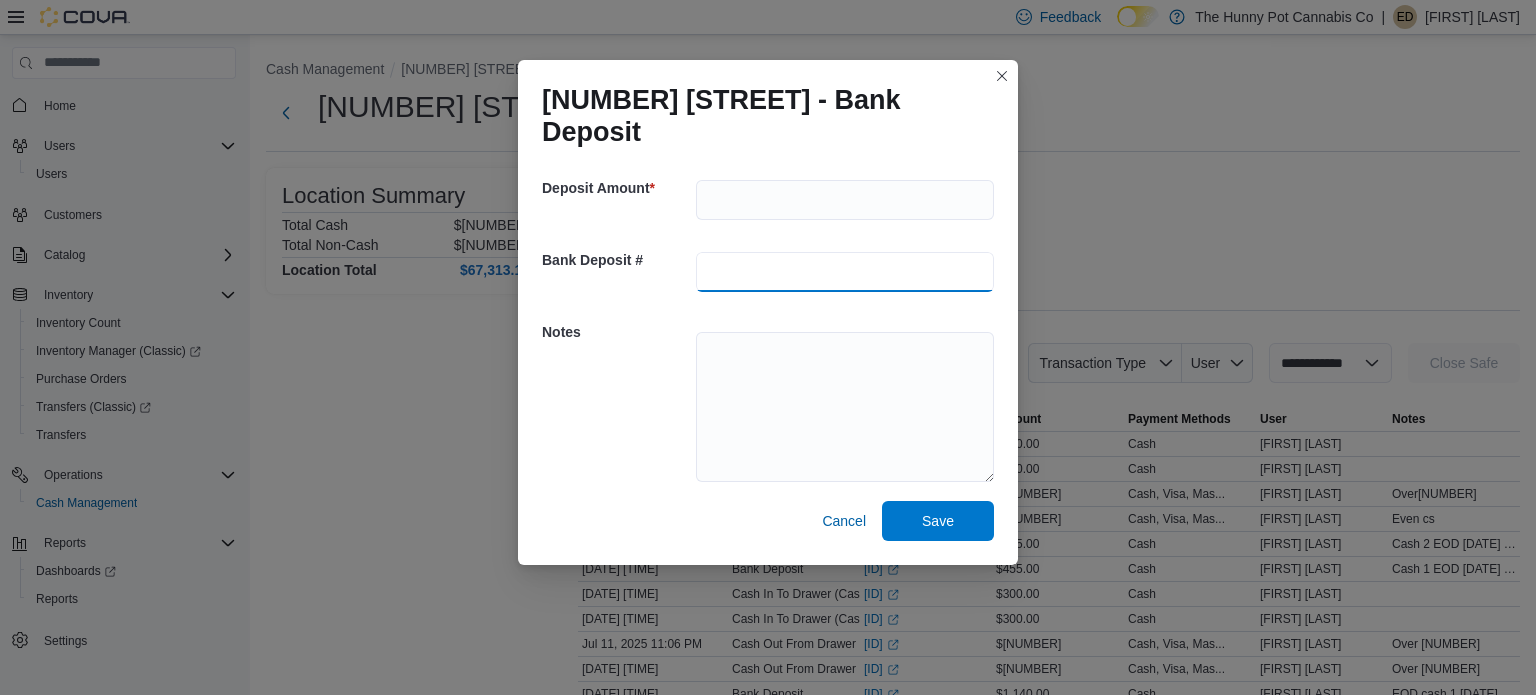 click at bounding box center [845, 272] 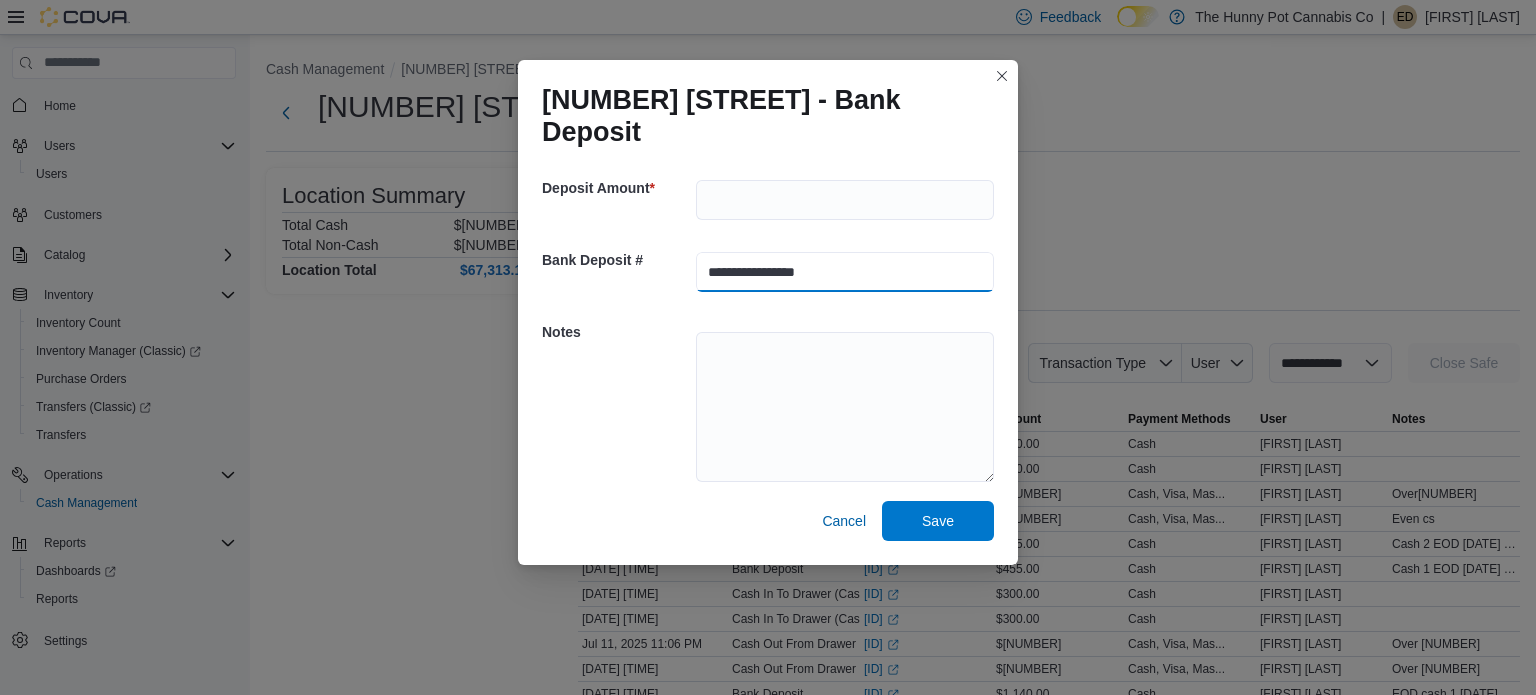 type on "**********" 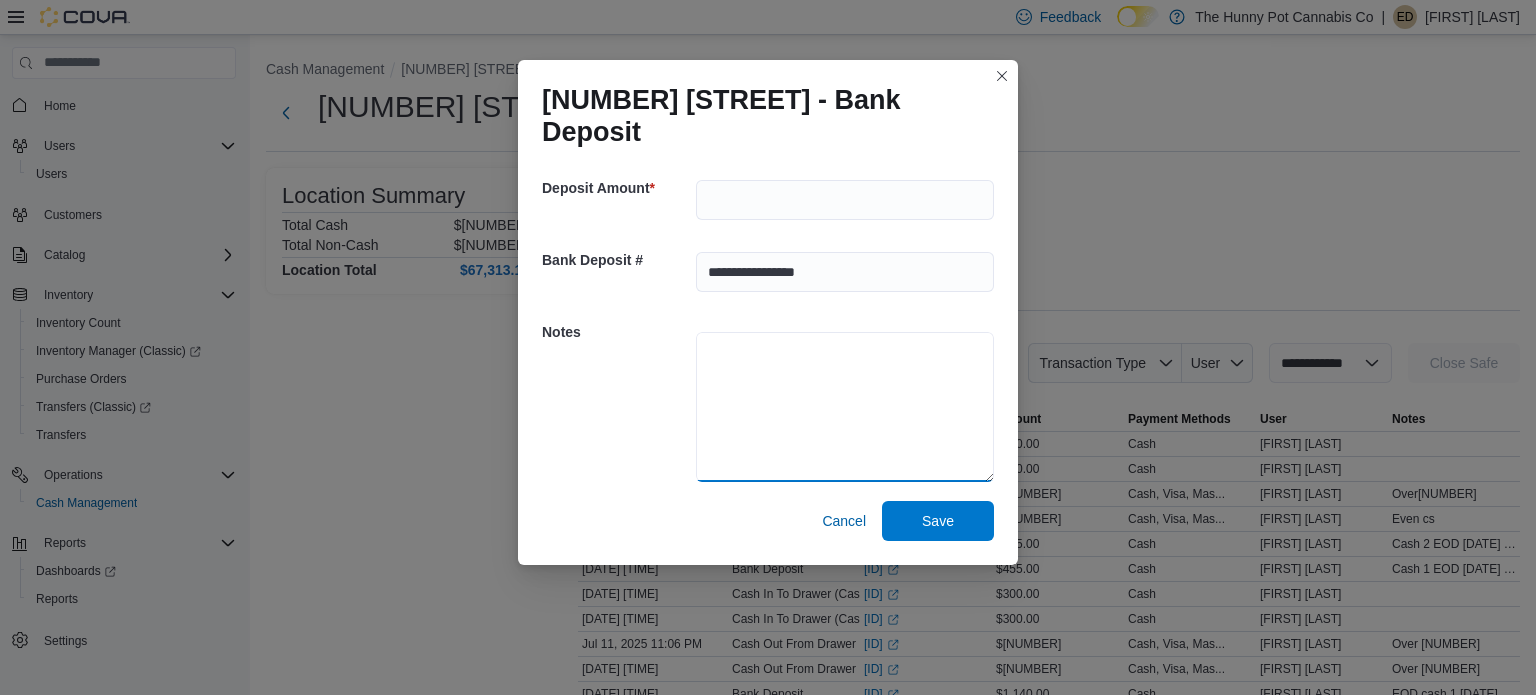 click at bounding box center [845, 407] 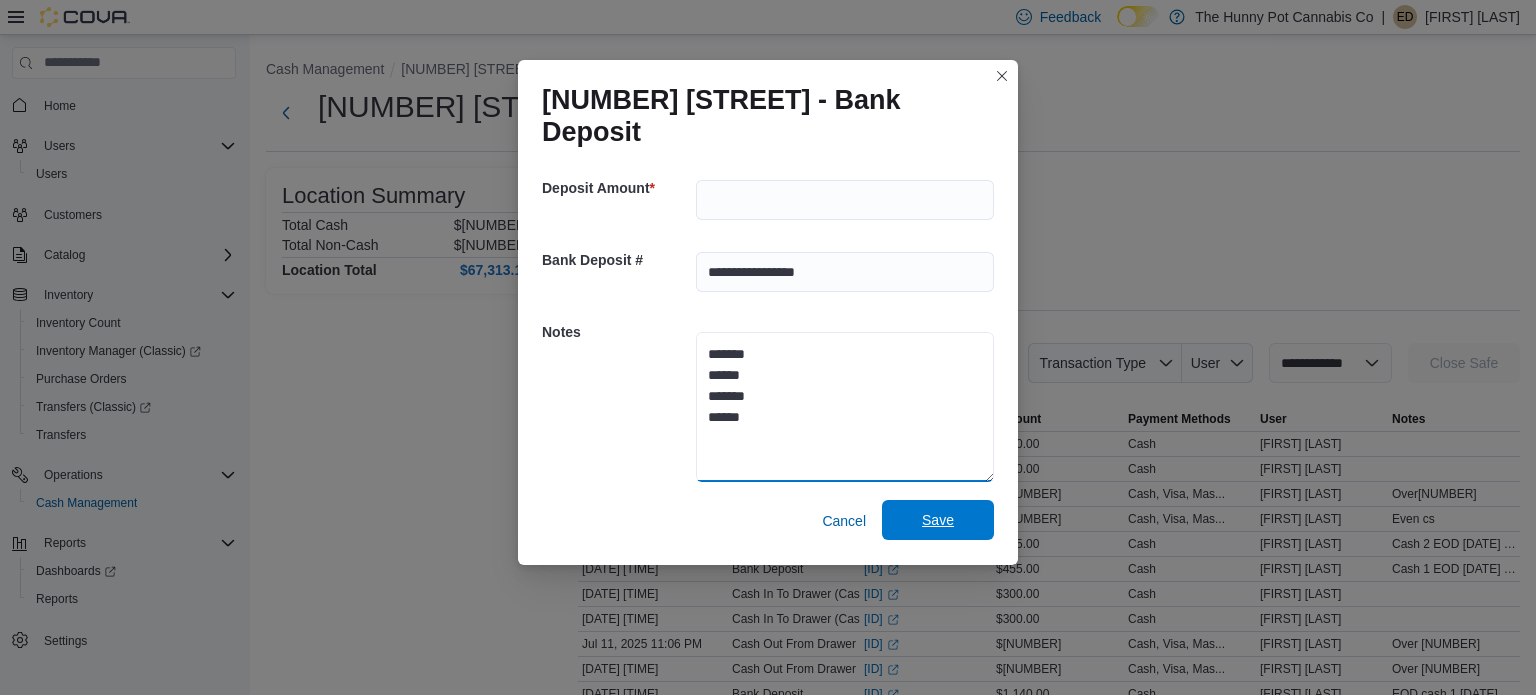 type on "*******
******
*******
******" 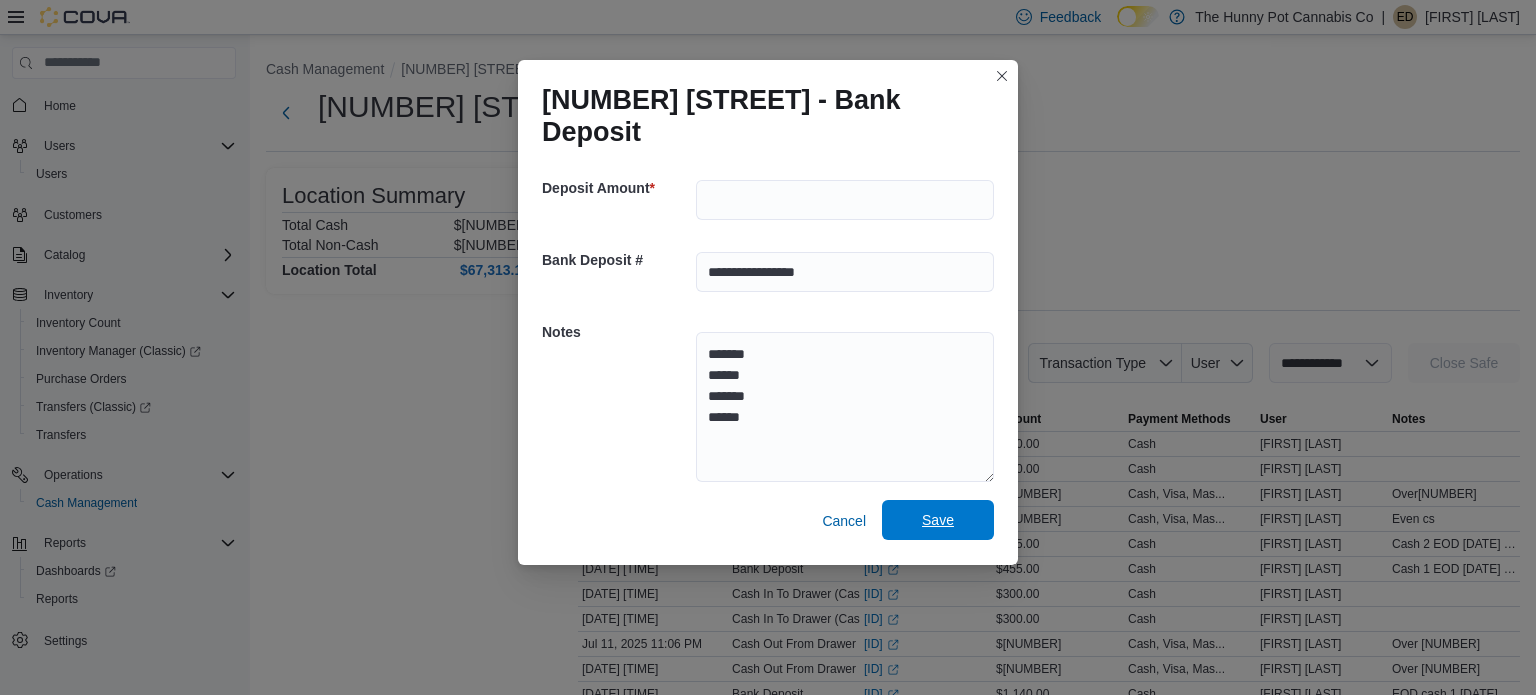 click on "Save" at bounding box center [938, 520] 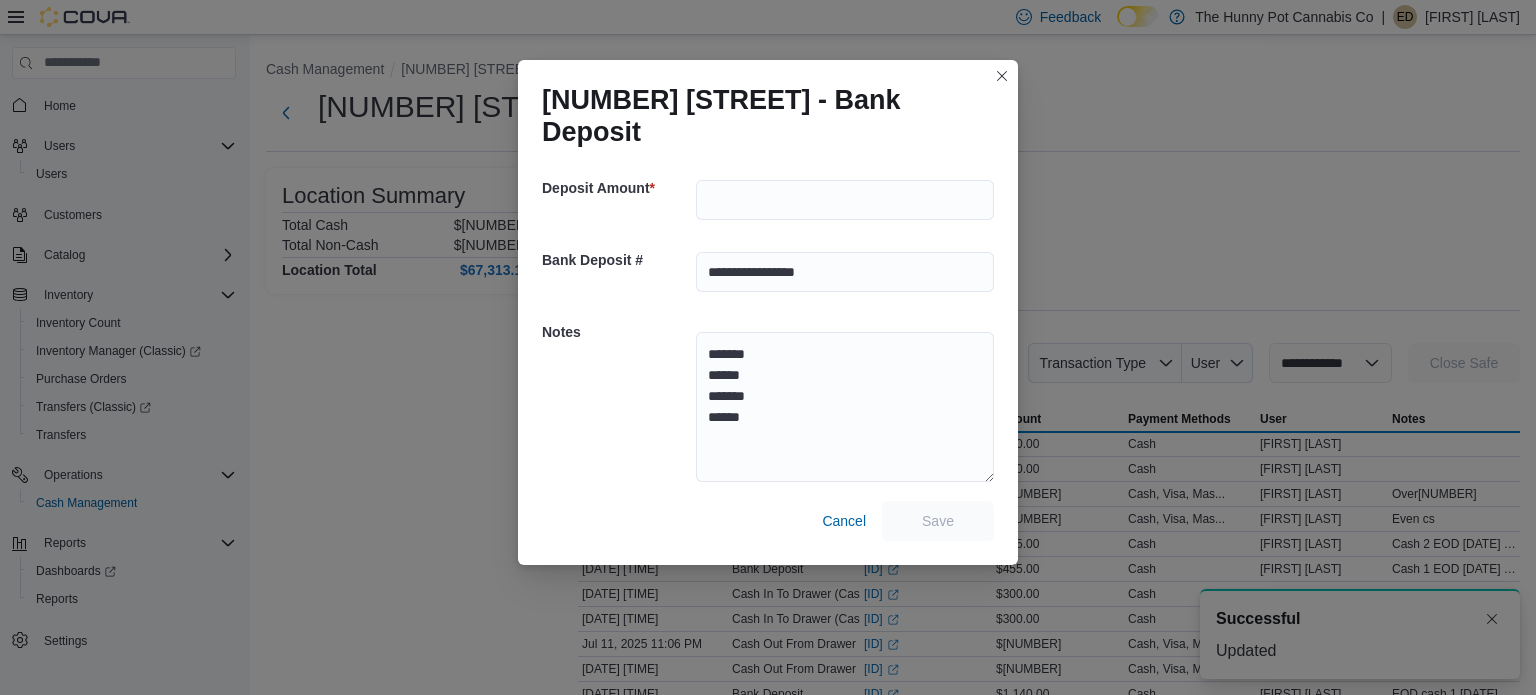 scroll, scrollTop: 0, scrollLeft: 0, axis: both 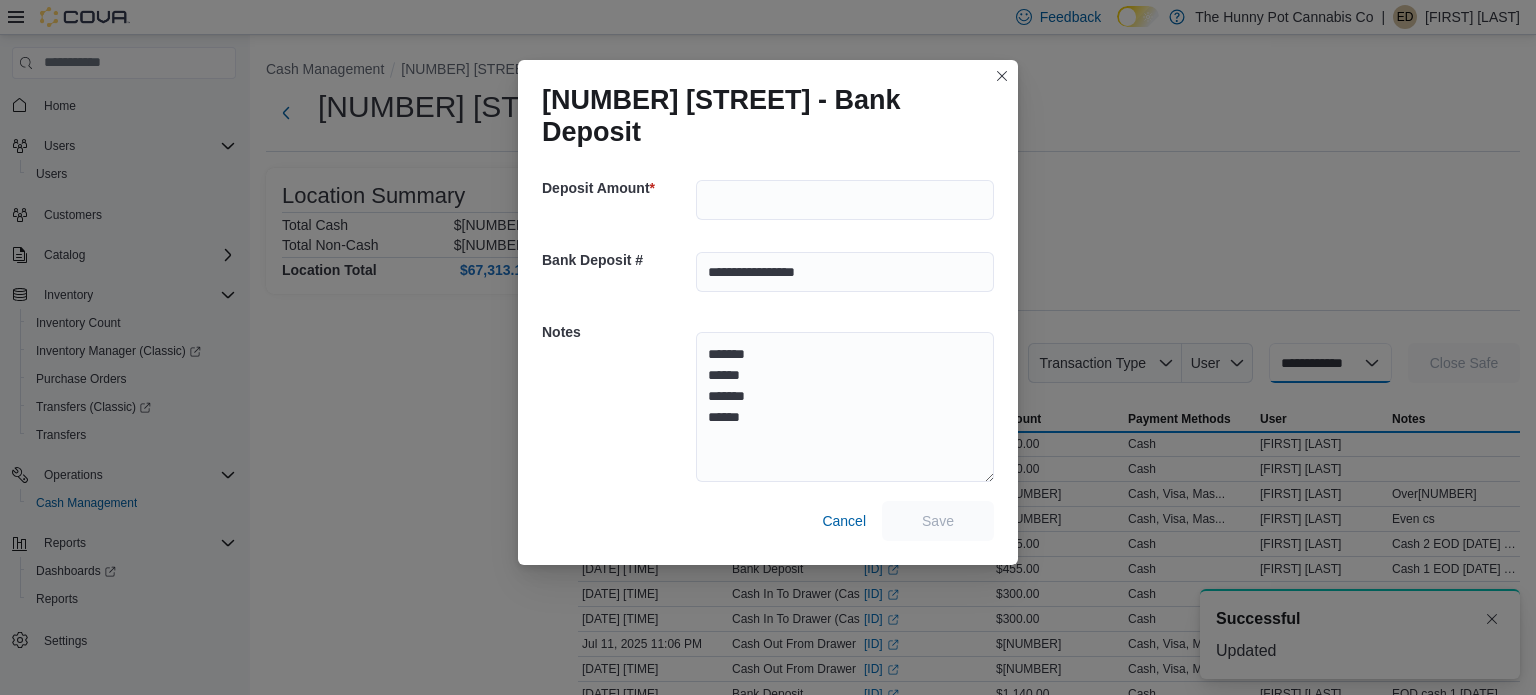 select 